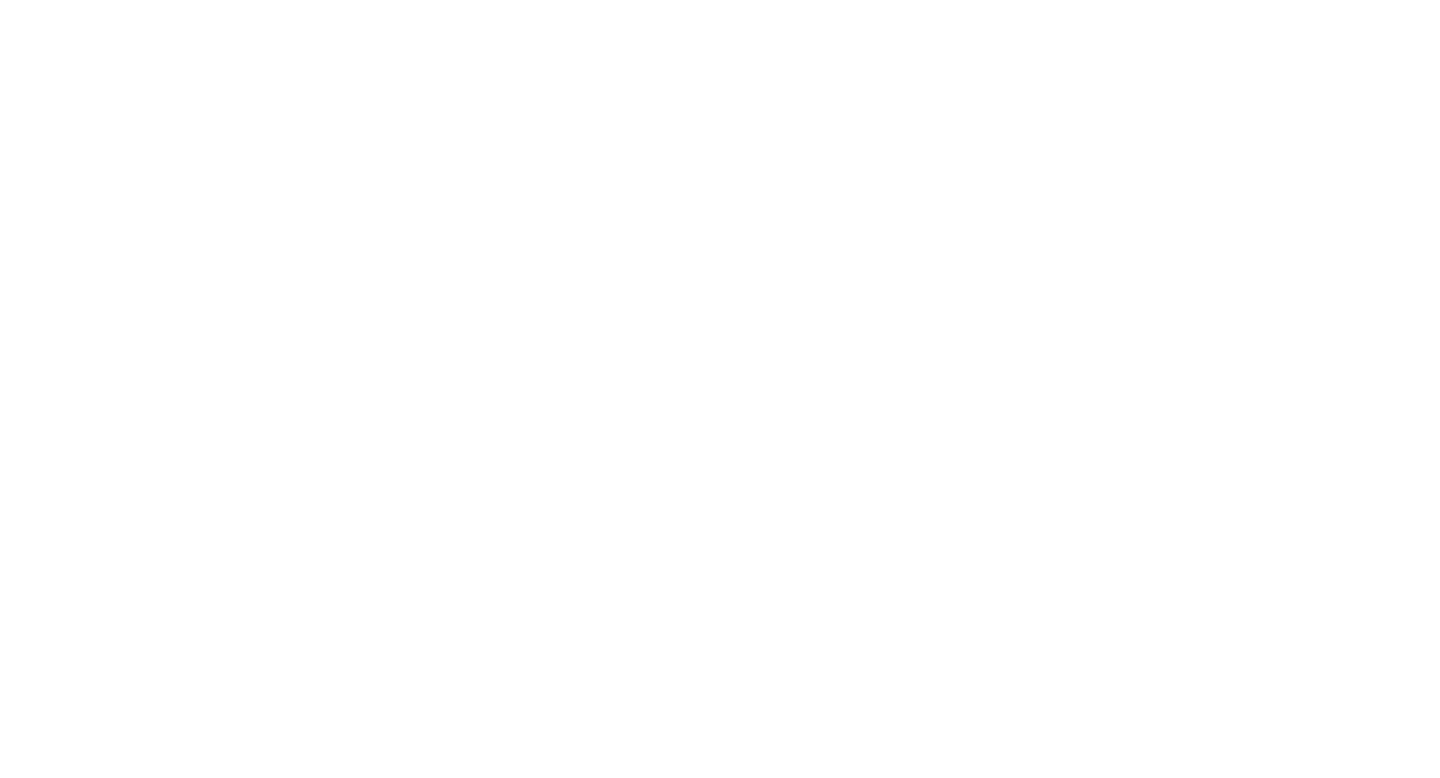 scroll, scrollTop: 0, scrollLeft: 0, axis: both 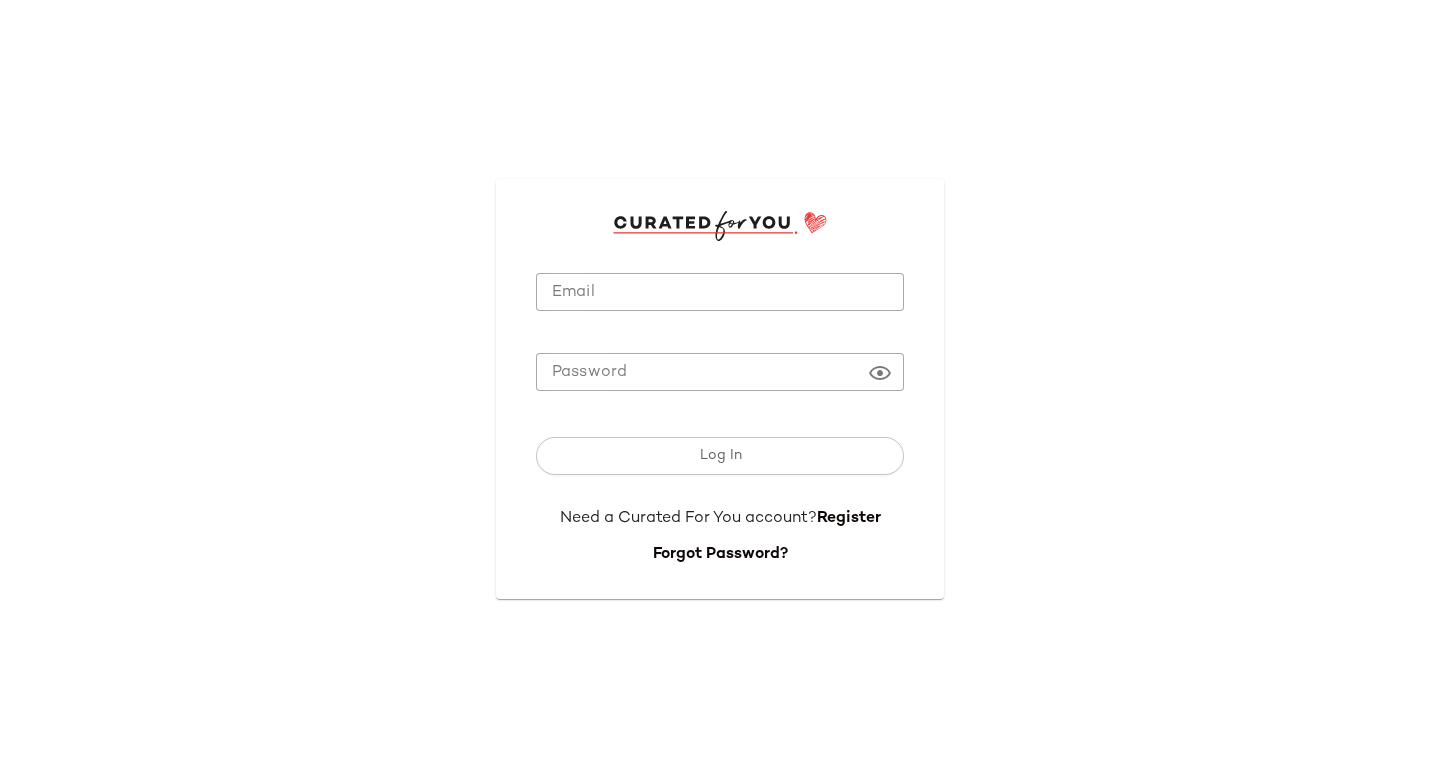 type on "**********" 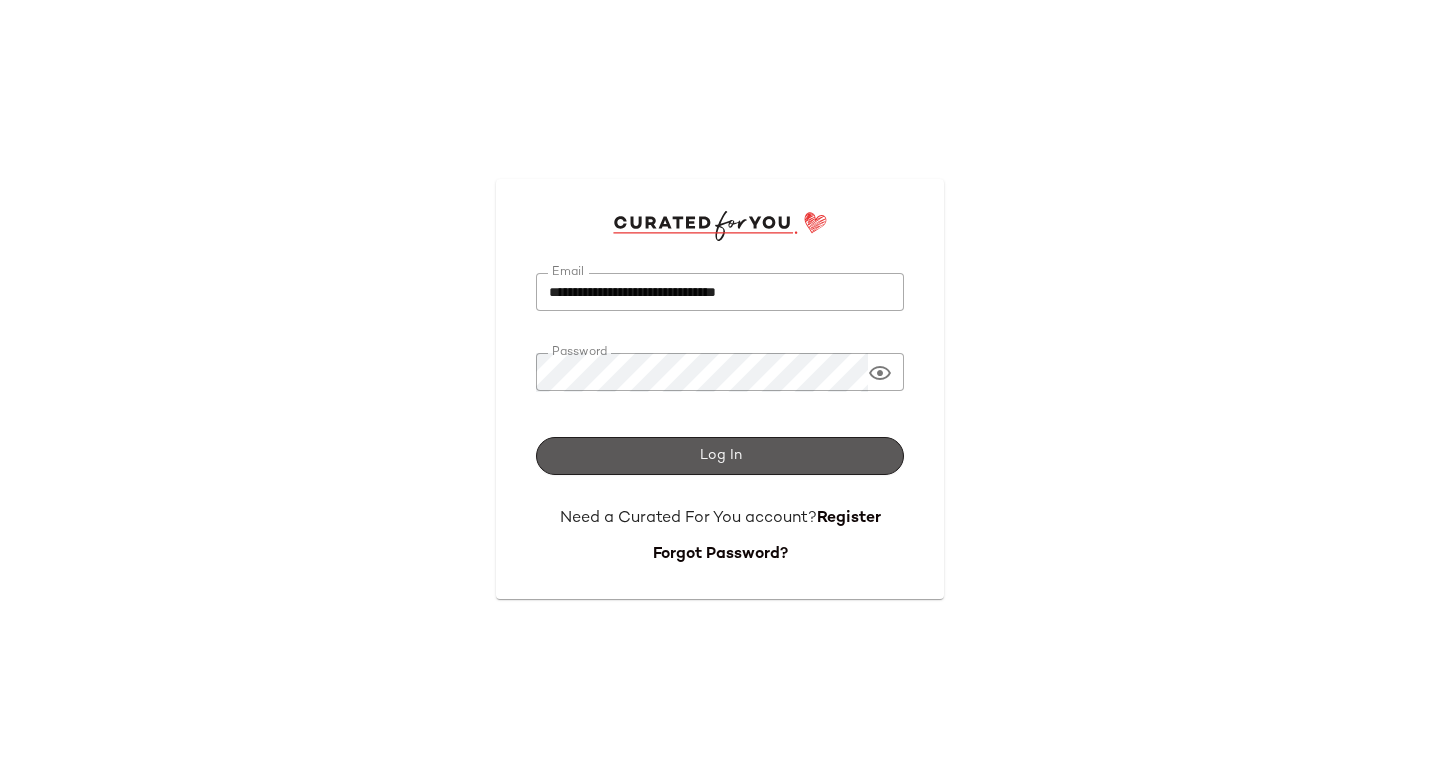 click on "Log In" at bounding box center [720, 456] 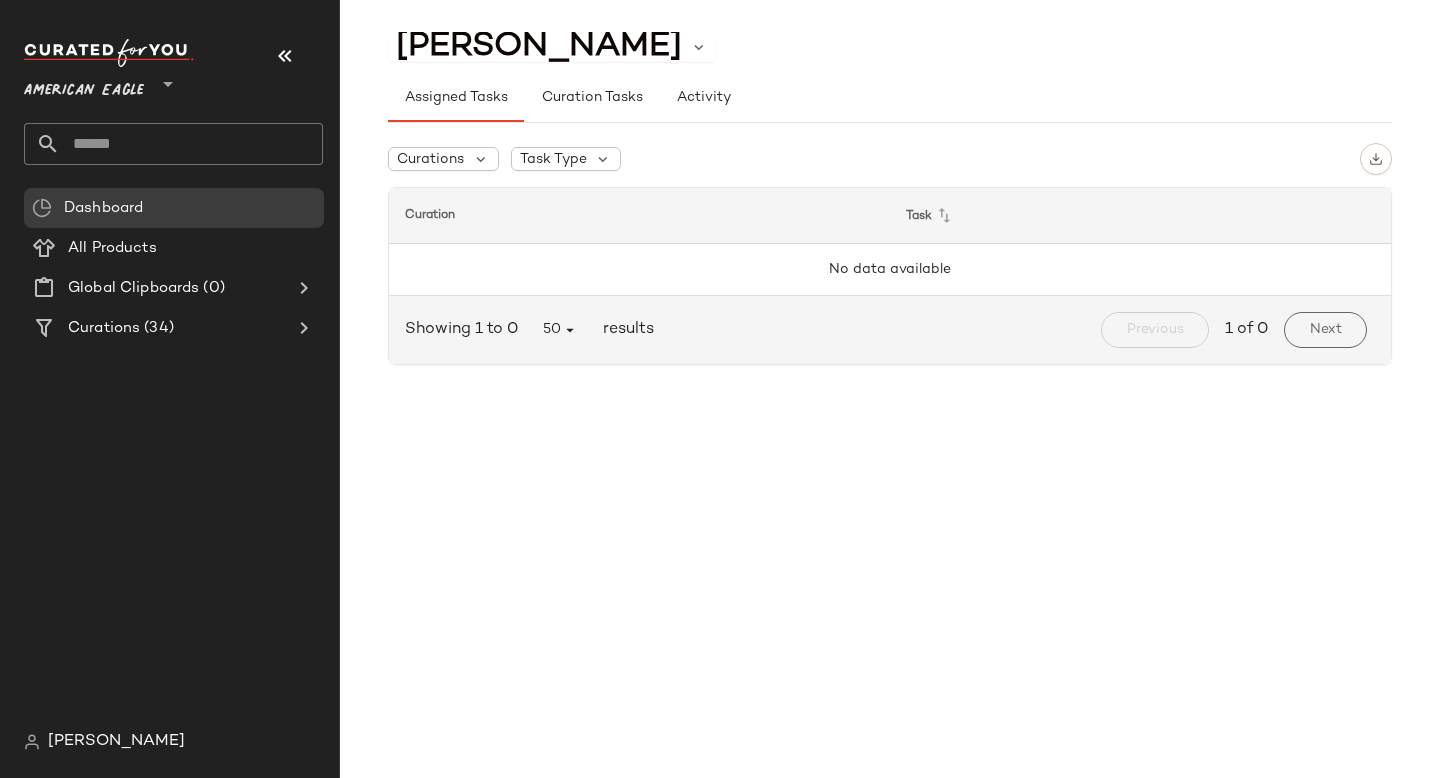 click on "American Eagle" at bounding box center [84, 86] 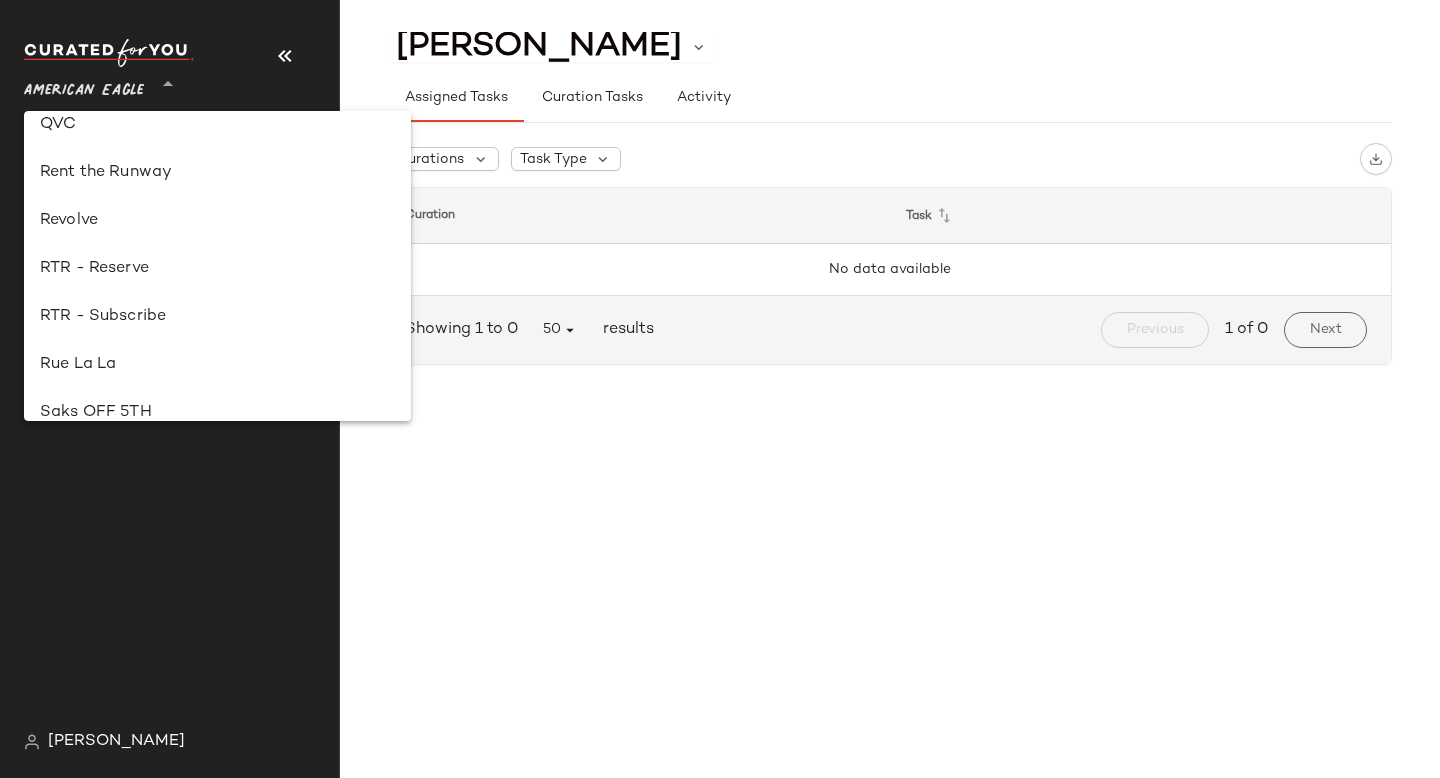 scroll, scrollTop: 927, scrollLeft: 0, axis: vertical 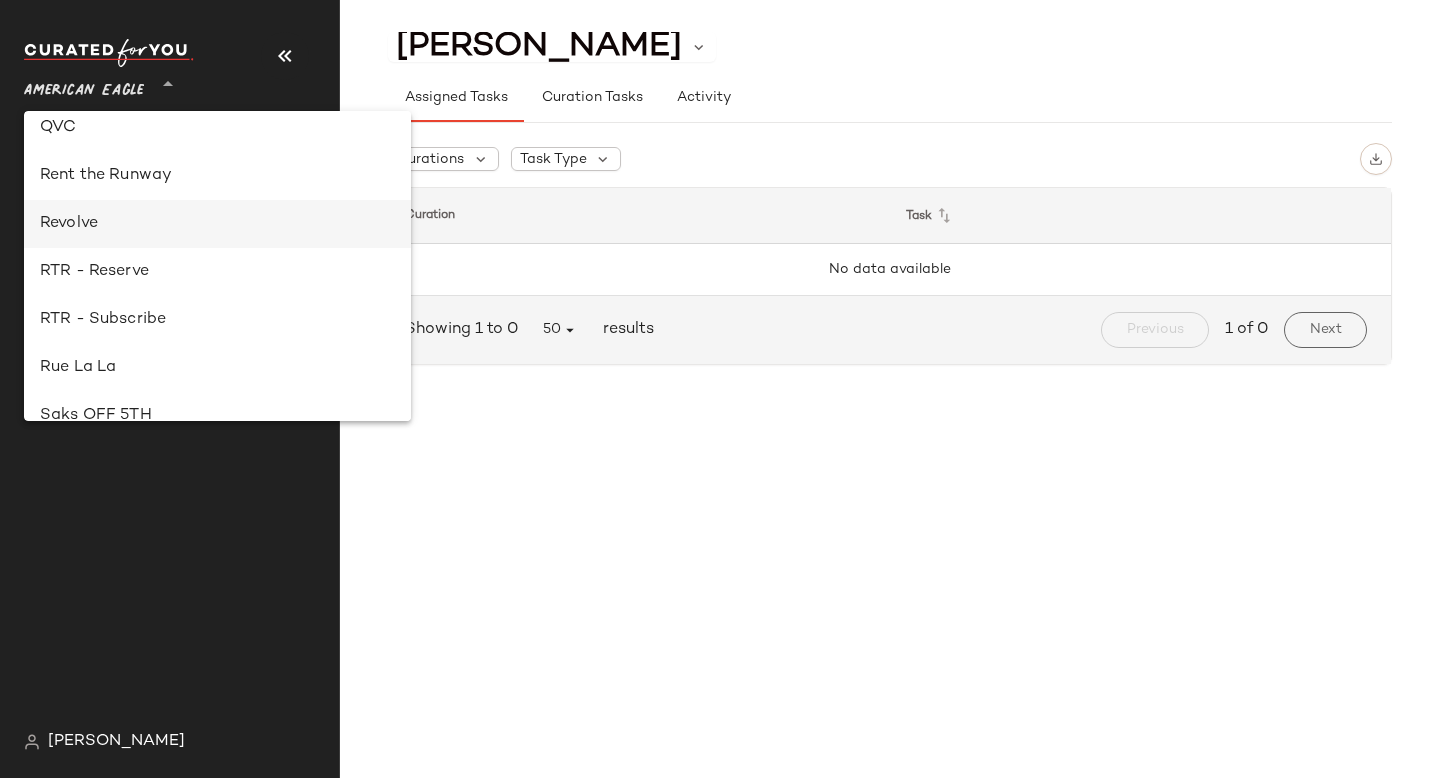 click on "Revolve" at bounding box center [217, 224] 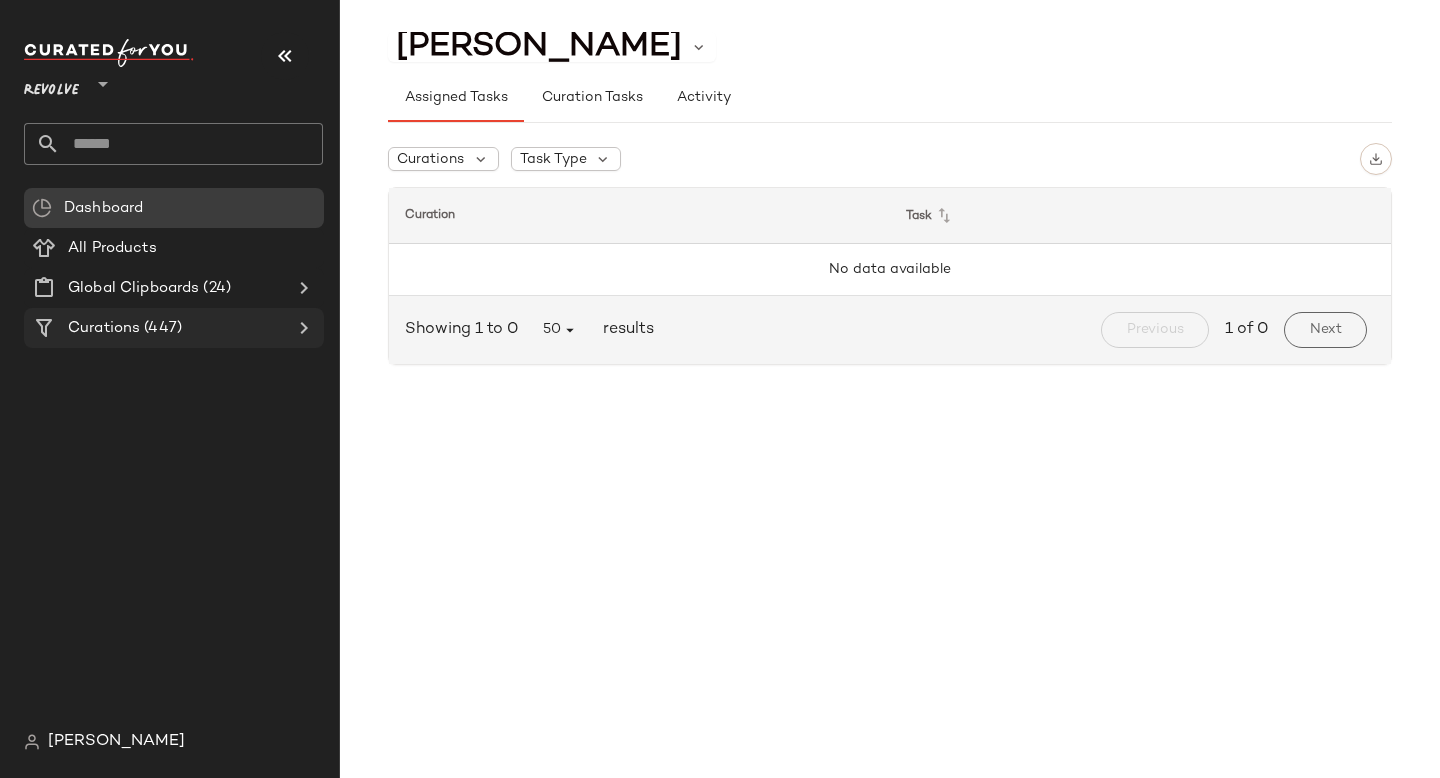 click on "Curations (447)" 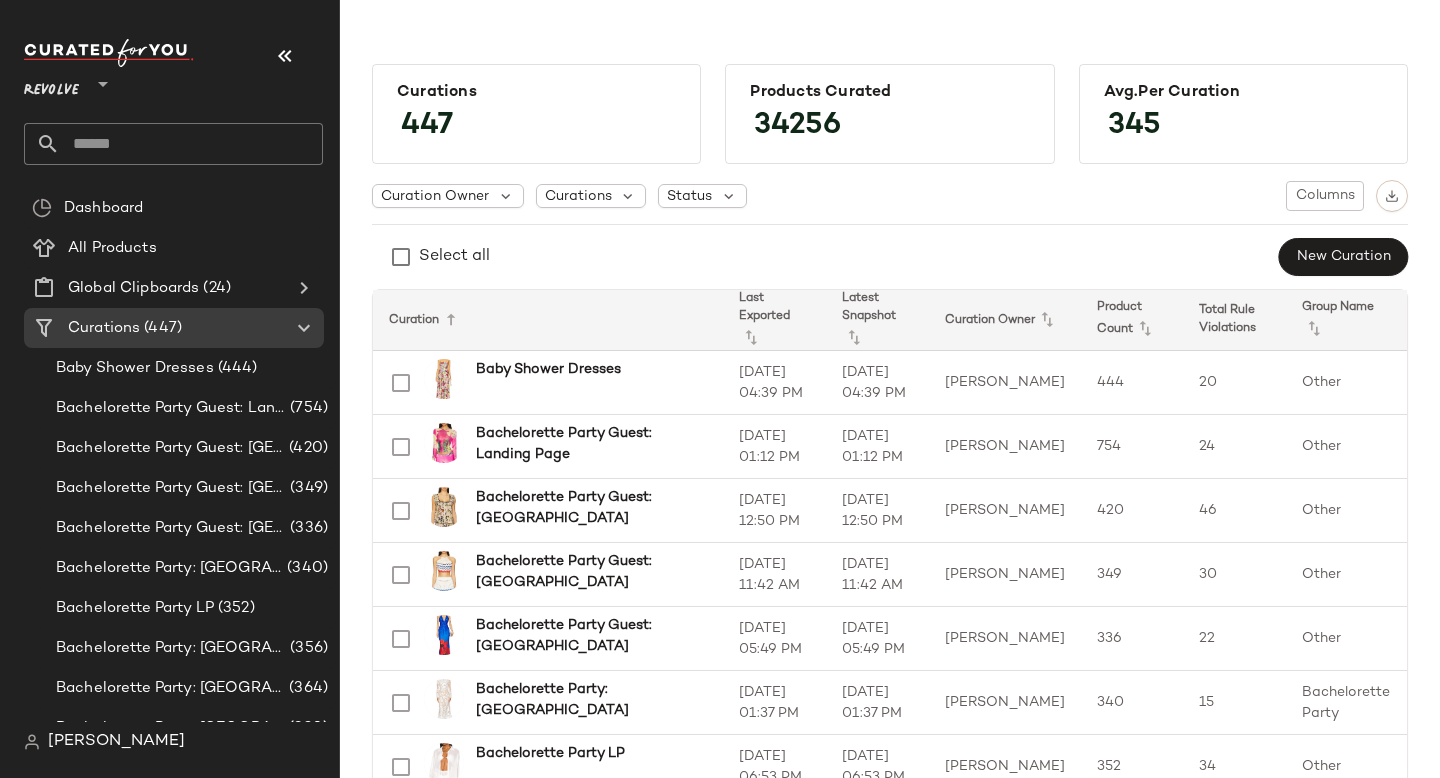 click 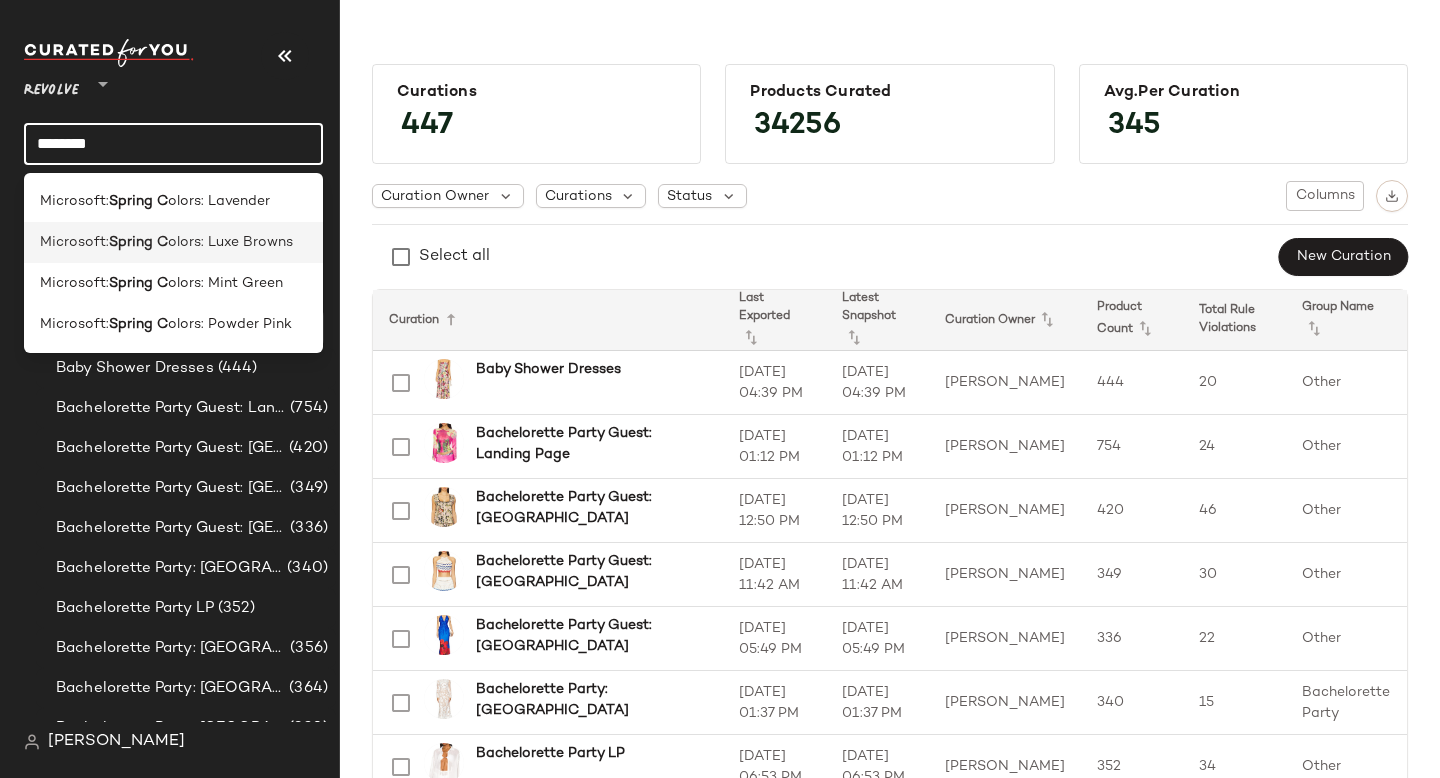 click on "Spring C" at bounding box center (138, 242) 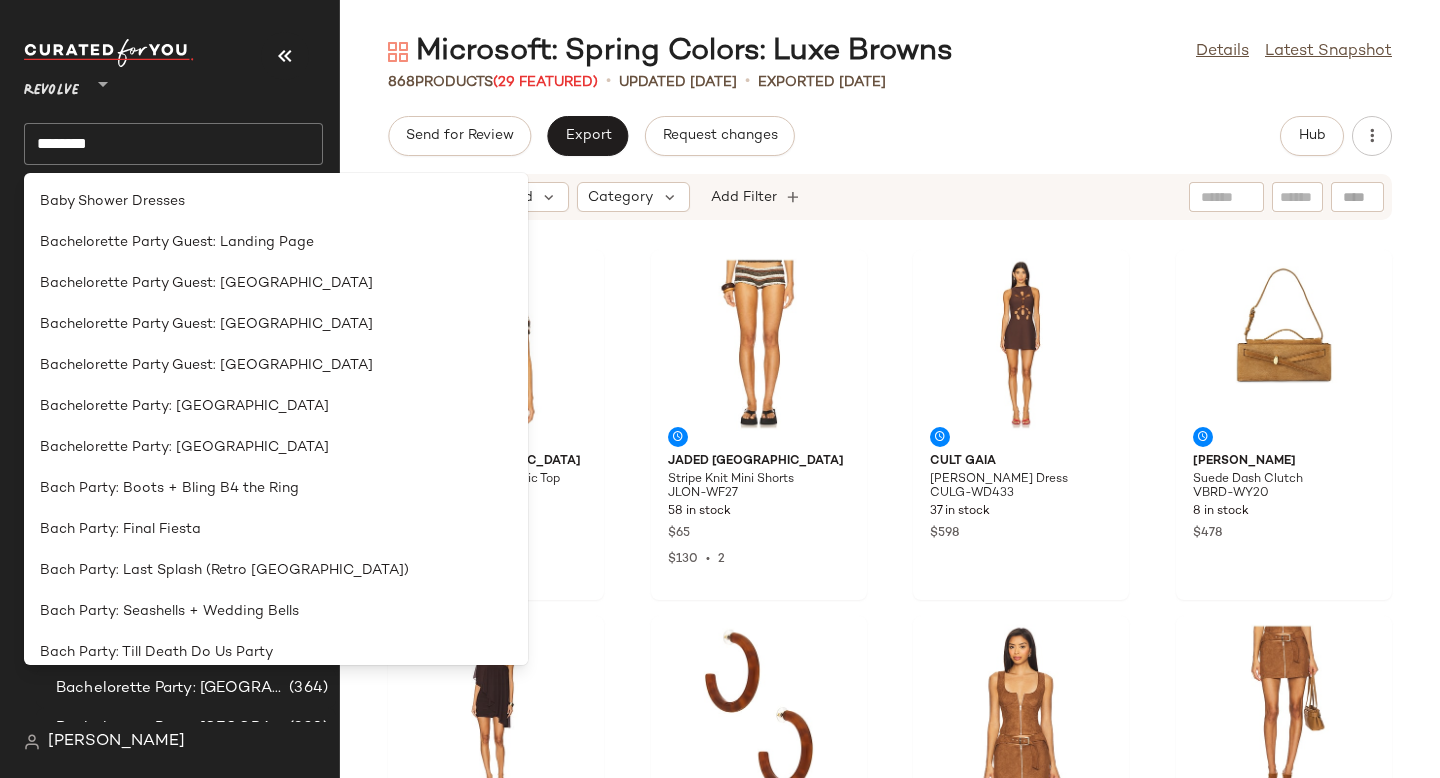 click on "Sort  Brand  Category  Add Filter  Jaded London Stripe Knit Asymmetric Top JLON-WS113 68 in stock $77 $385  •  5 Jaded London Stripe Knit Mini Shorts JLON-WF27 58 in stock $65 $130  •  2 Cult Gaia Franco Knit Dress CULG-WD433 37 in stock $598 [PERSON_NAME] Suede Dash Clutch VBRD-WY20 8 in stock $478 [PERSON_NAME] [PERSON_NAME] Dress RONR-WD793 16 in stock $498 [PERSON_NAME] Broadway Hoop Earring LELE-WL269 28 in stock $95 BY.DYLN [PERSON_NAME] Top BYDR-WS124 35 in stock $79 $462  •  6 BY.DYLN [PERSON_NAME] Mini Skirt BYDR-WQ64 53 in stock $79 $237  •  3 IRO Dariah Top IRO-WS299 1 in stock $225 IRO [PERSON_NAME] Skirt IRO-WQ102 2 in stock $325 Dolce Vita [PERSON_NAME] DOLC-WZ1458 46 in stock $125 Show Me Your Mumu Aria Maxi Dress SHOW-WD782 60 in stock $218 Sancia The Aritzo Bag SNCI-WY181 14 in stock $298 FAITHFULL THE BRAND Lydie Mini Dress FAIB-WD770 55 in stock $230 $230  •  1 BY.DYLN x REVOLVE [PERSON_NAME] BYDR-WS126 86 in stock $95 $190  •  2 BY.DYLN x REVOLVE Brayden Micro Short BYDR-WF13 78 in stock $85 $85  •  1" 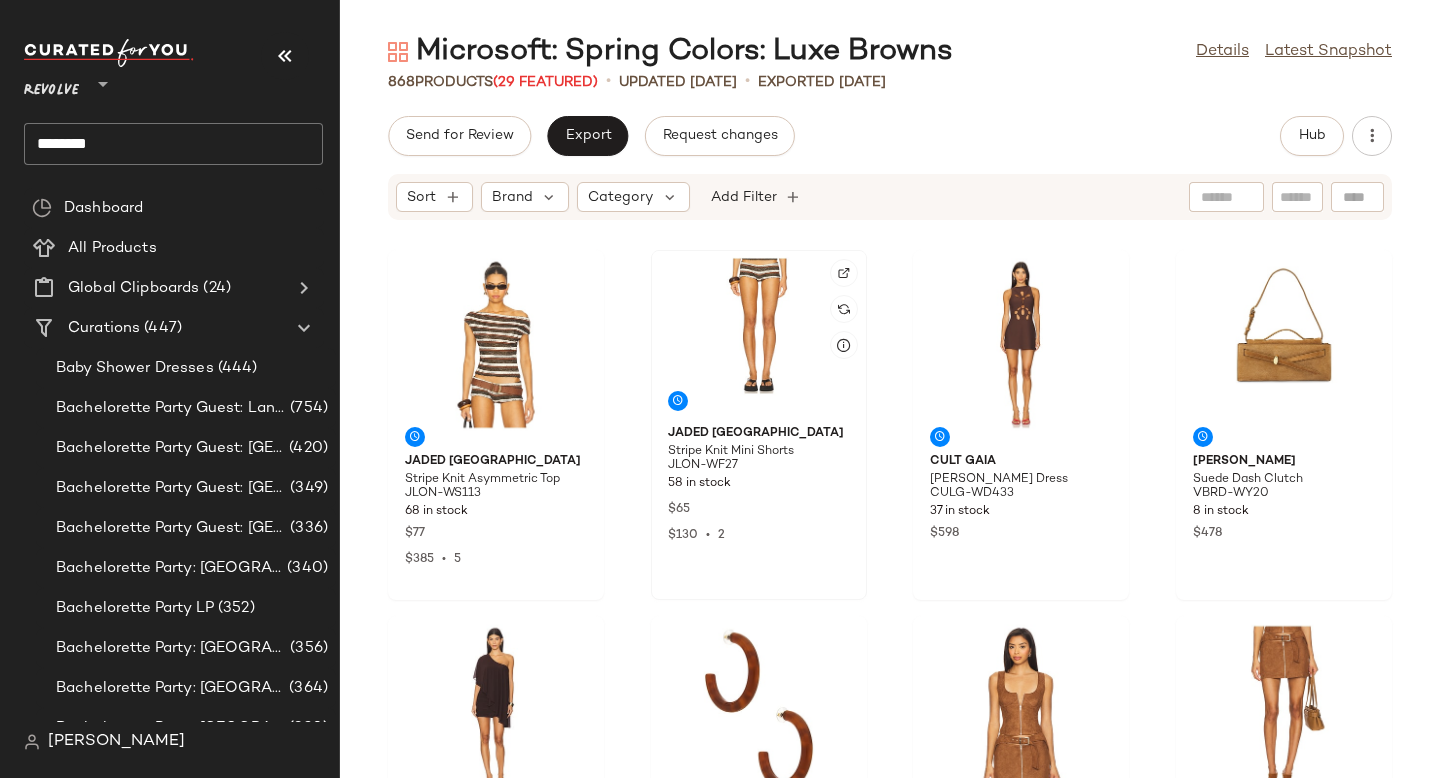 click 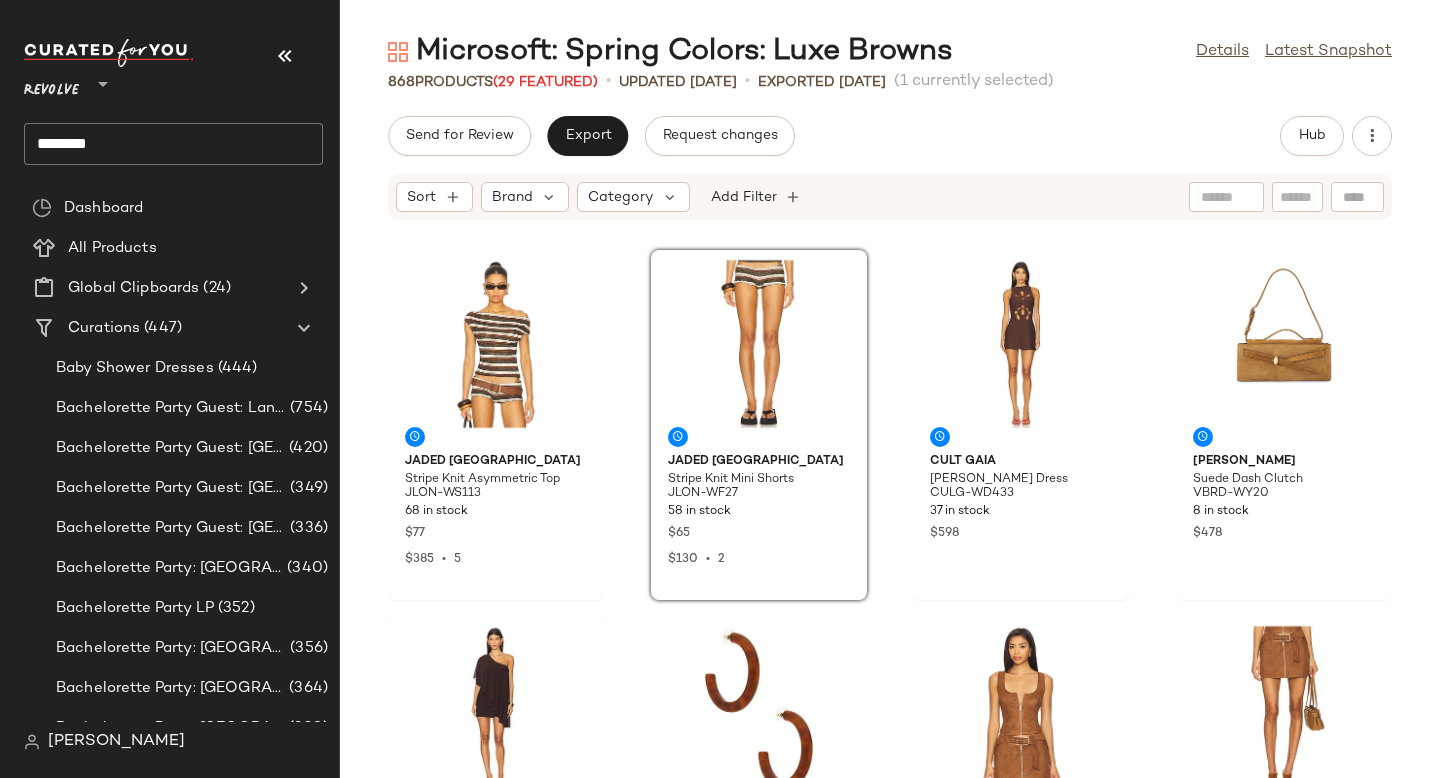 click on "Sort  Brand  Category  Add Filter" at bounding box center [760, 197] 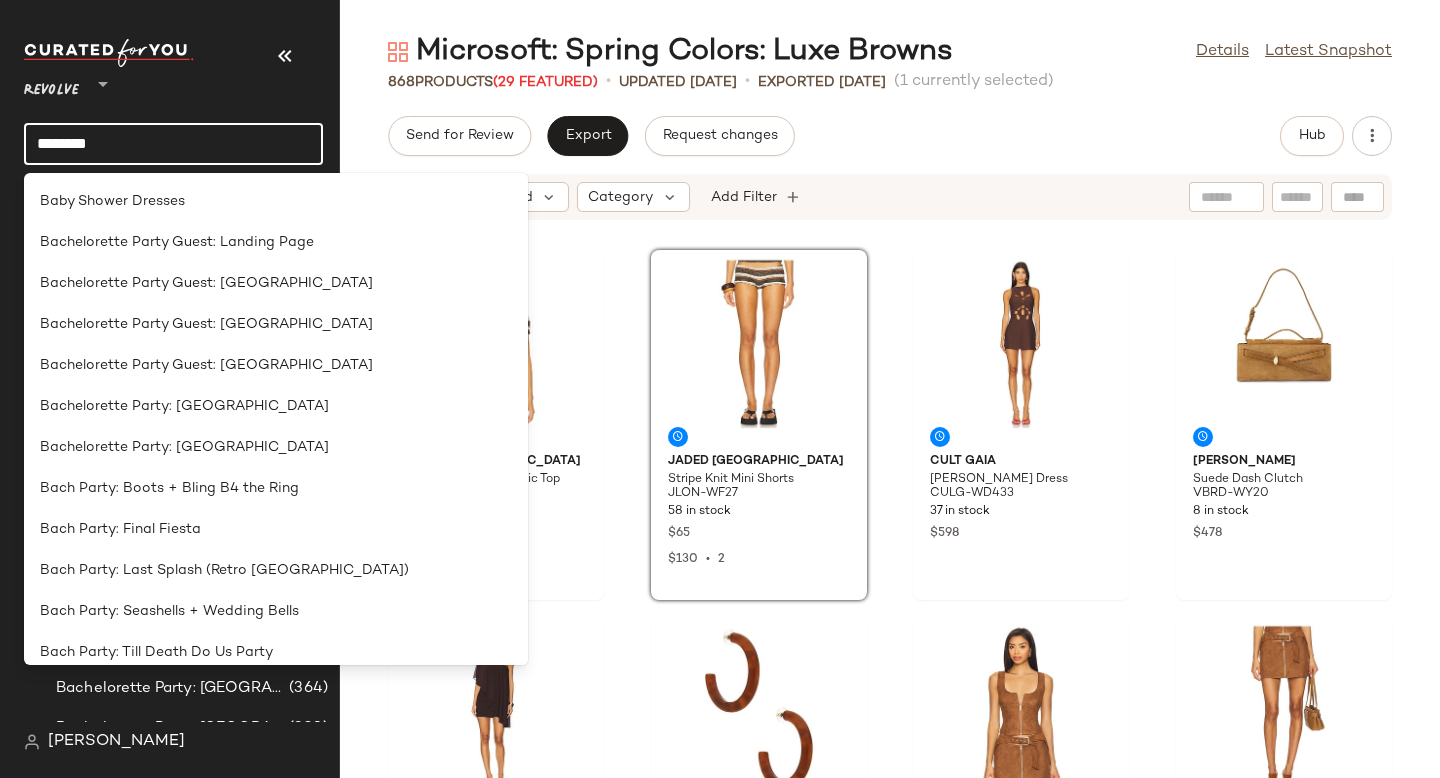 click on "********" 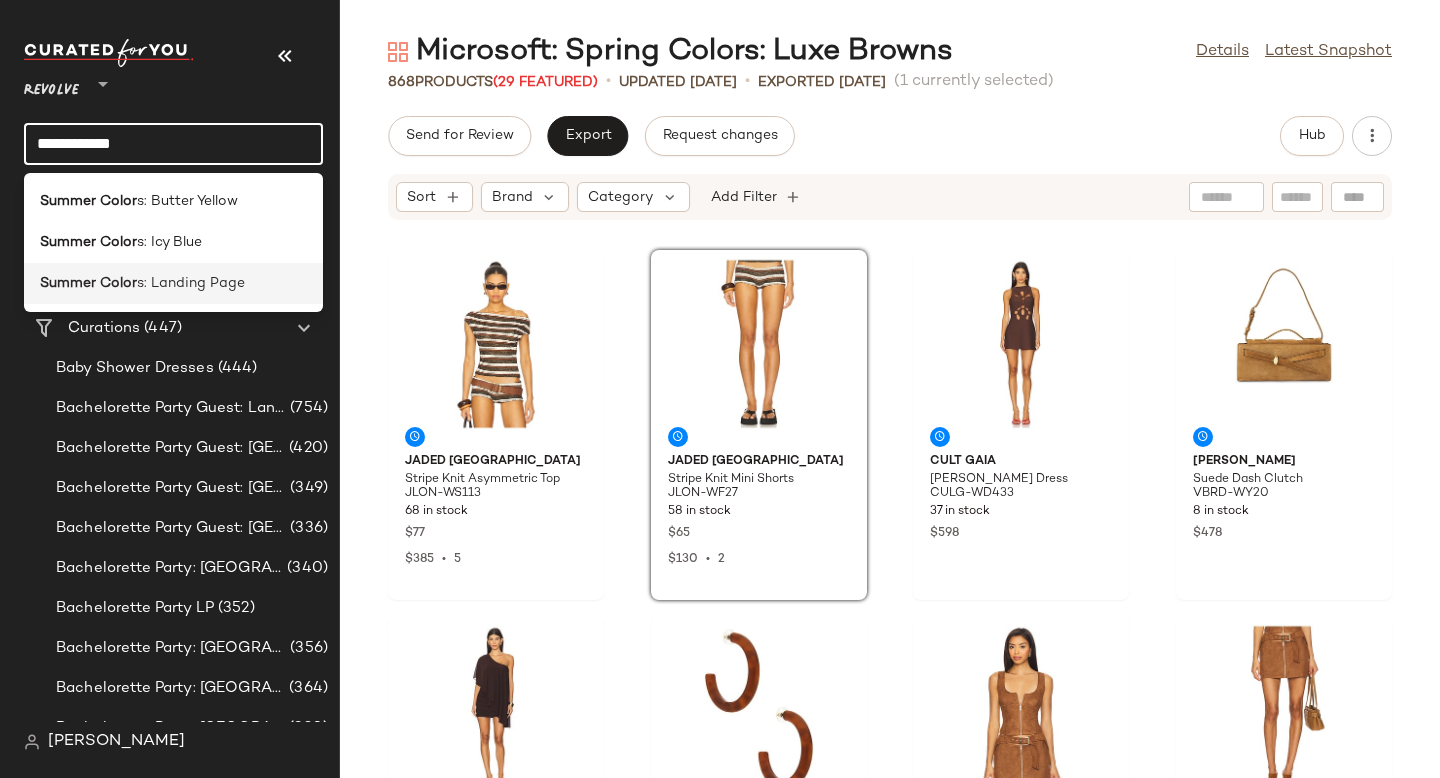 type on "**********" 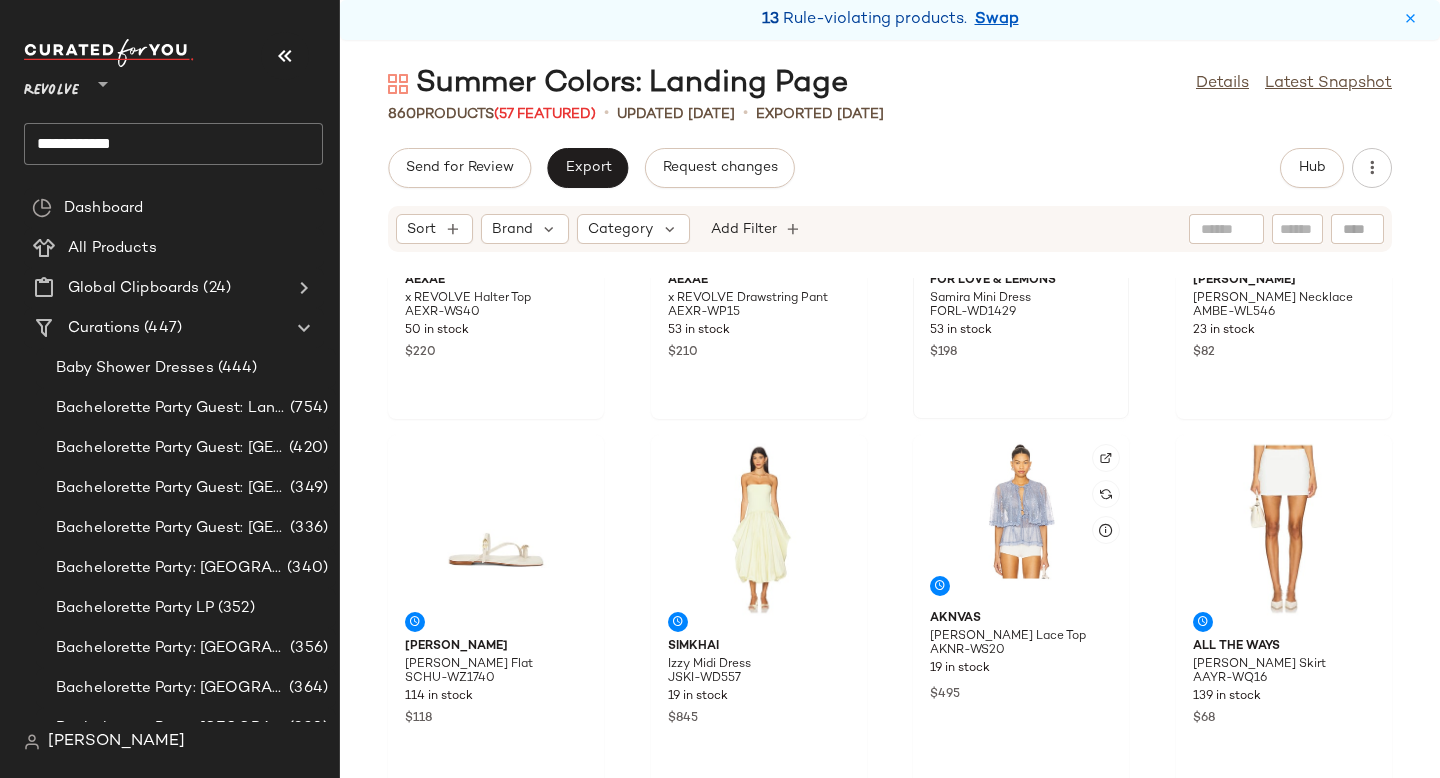 scroll, scrollTop: 0, scrollLeft: 0, axis: both 